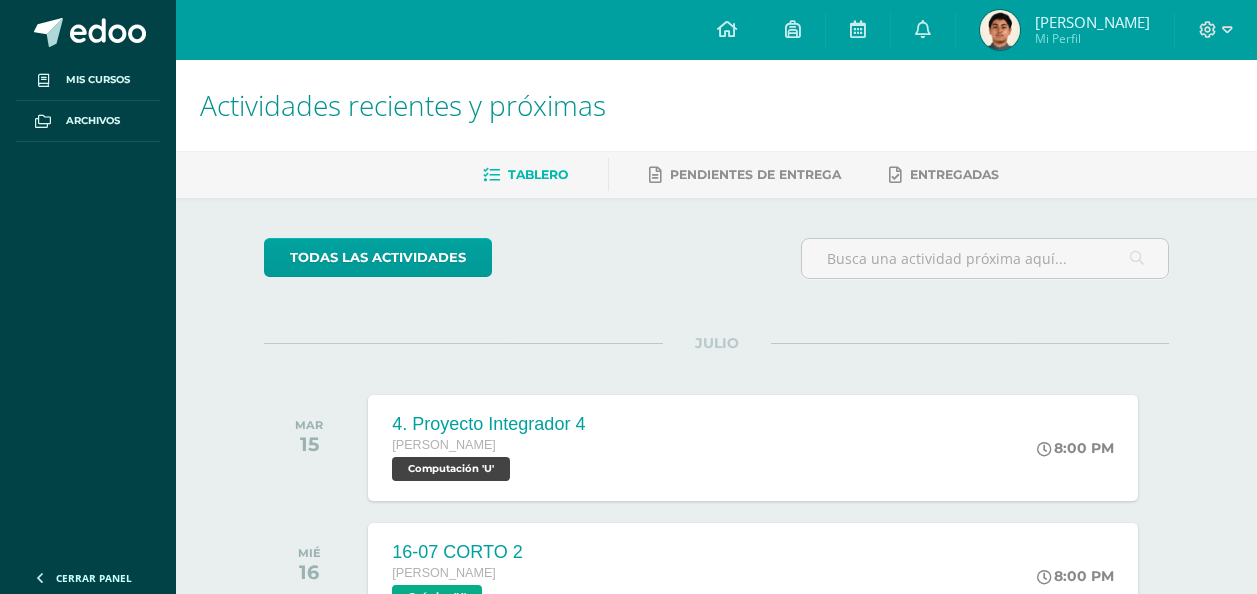 scroll, scrollTop: 0, scrollLeft: 0, axis: both 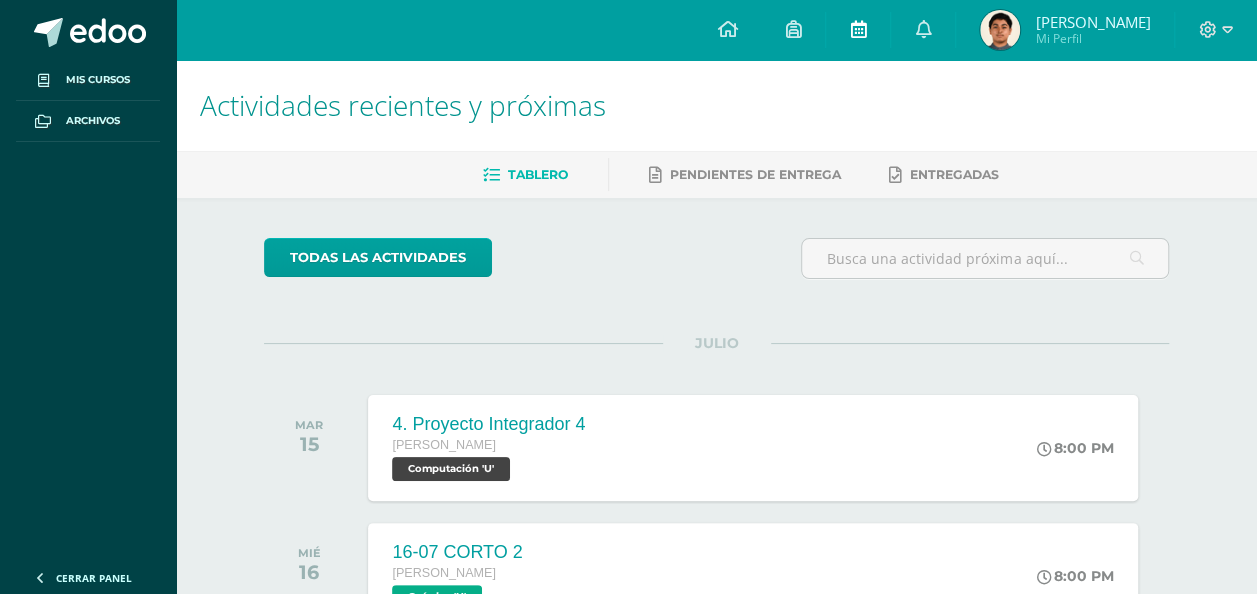 click at bounding box center [858, 30] 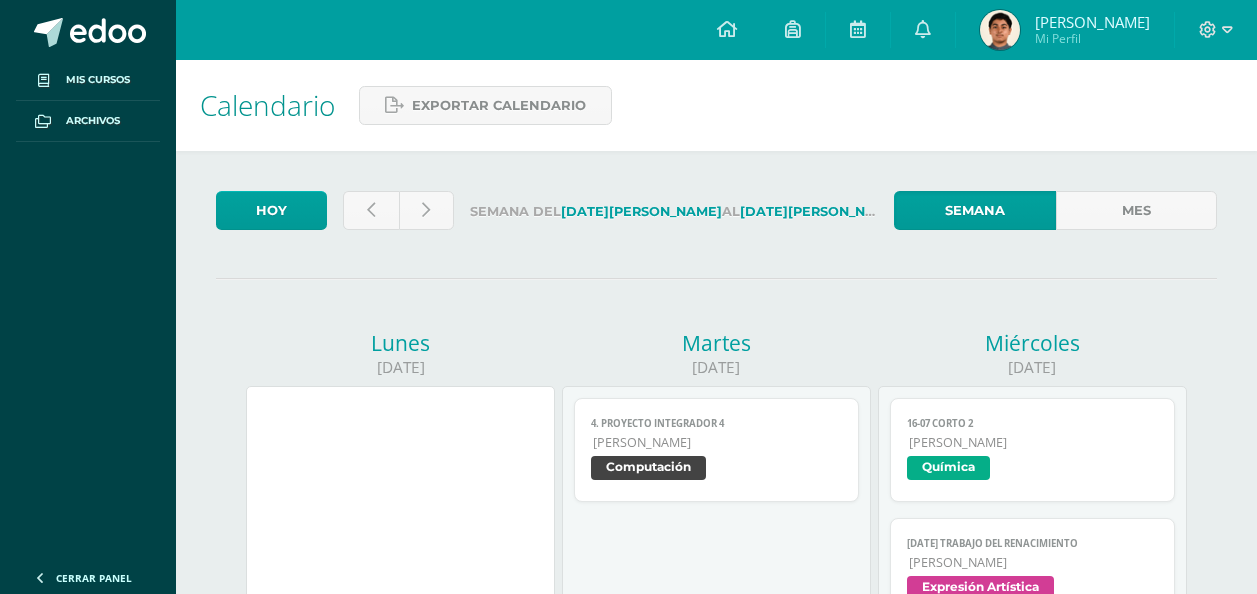scroll, scrollTop: 0, scrollLeft: 0, axis: both 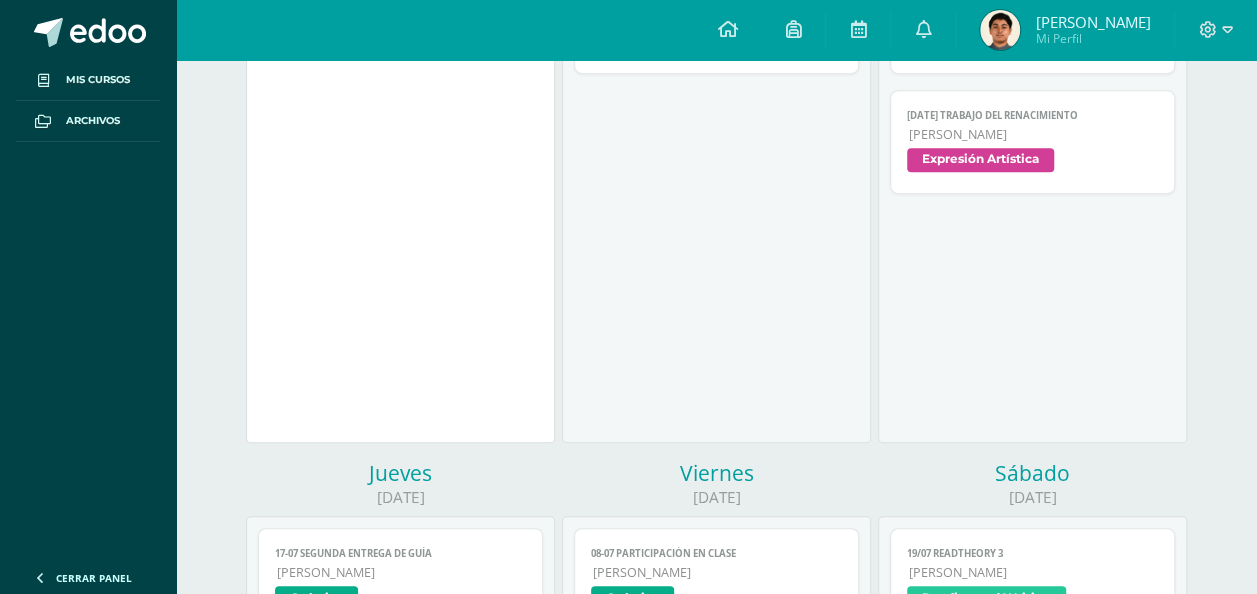 click on "2025-07-09  Trabajo del renacimiento Quinto Bachillerato Expresión Artística" at bounding box center [1032, 142] 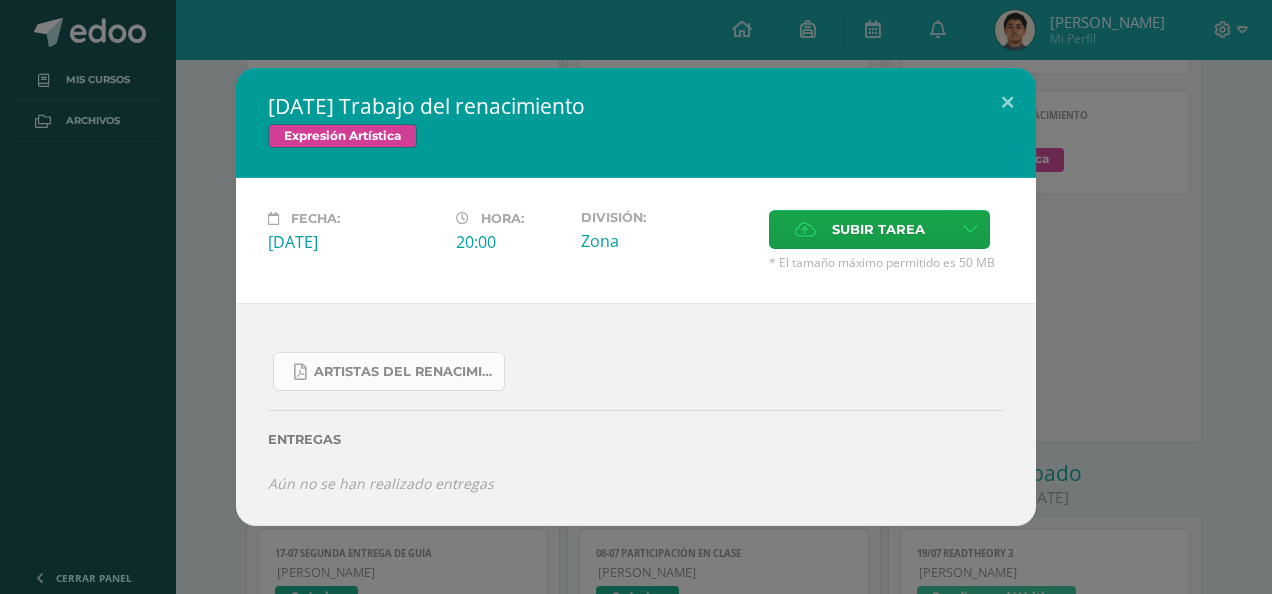 click on "ARTISTAS DEL RENACIMIENTO.pdf" at bounding box center [404, 372] 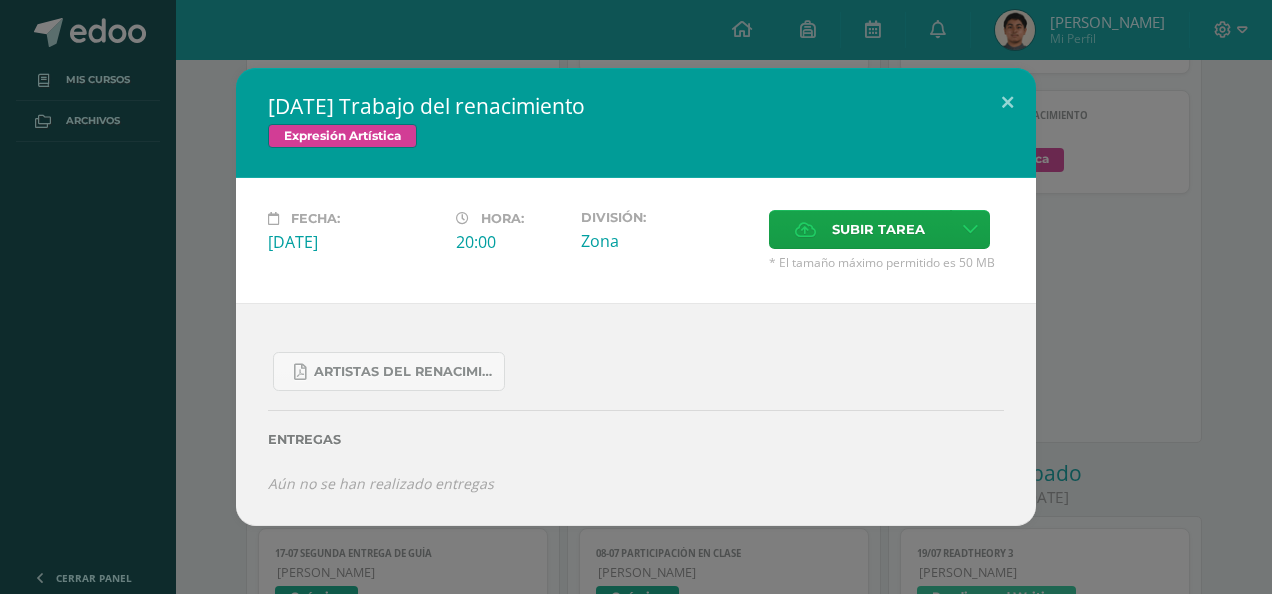 click on "Entregas" at bounding box center (636, 432) 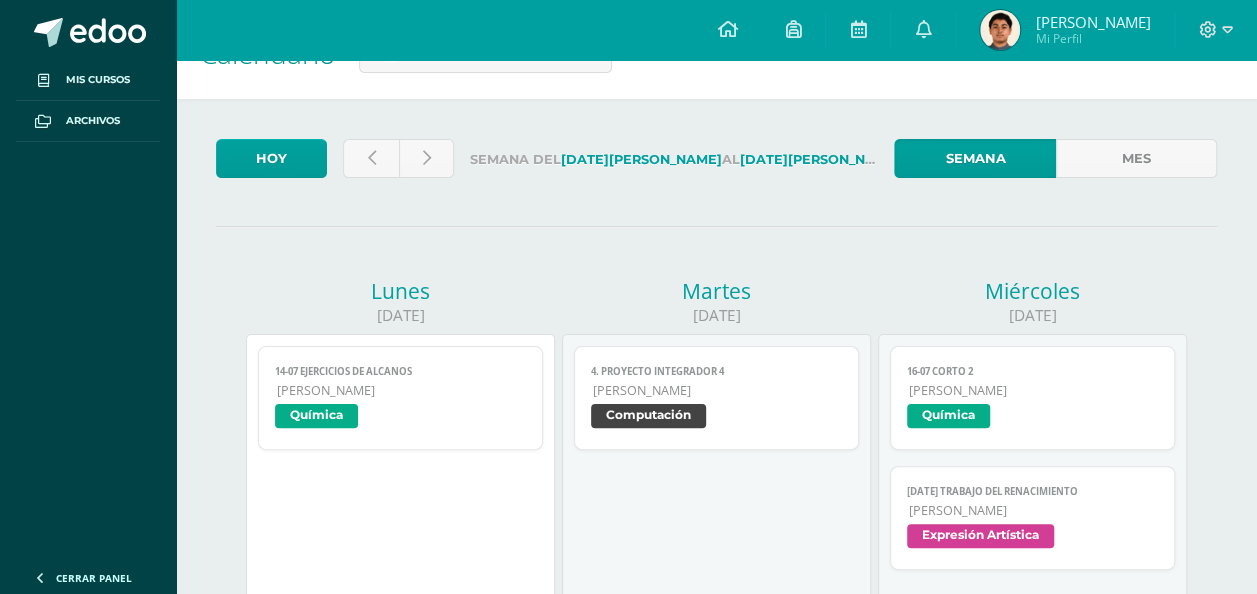 scroll, scrollTop: 0, scrollLeft: 0, axis: both 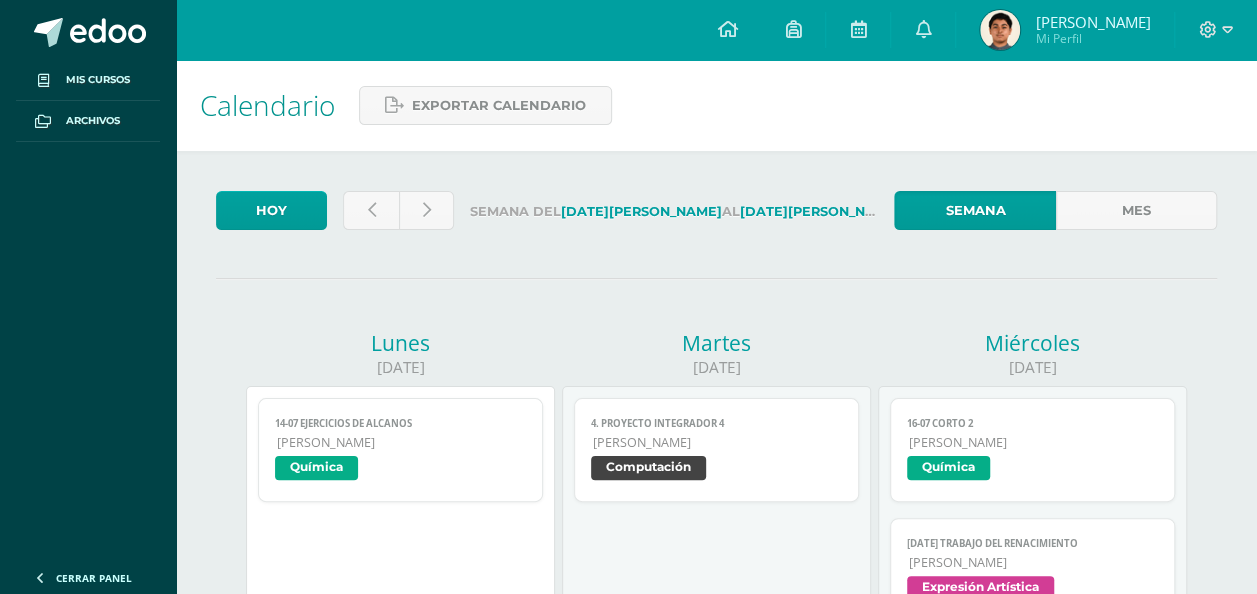 click on "[DATE]
Semana del  [DATE]  al  [DATE]
Semana
Mes
[DATE]
14-07 Ejercicios de alcanos
Química
Cargando contenido 14-07 Ejercicios de alcanos [PERSON_NAME] Química
[DATE]
4. Proyecto Integrador 4
Computación
Cargando contenido 4. Proyecto Integrador 4 Quinto Bachillerato Computación
[DATE]
16-07 CORTO 2
Química
Cargando contenido 16-07 CORTO 2 Quinto Bachillerato Química [DATE]  Trabajo del renacimiento Cargando contenido Quinto Bachillerato TOEFL" at bounding box center (716, 1114) 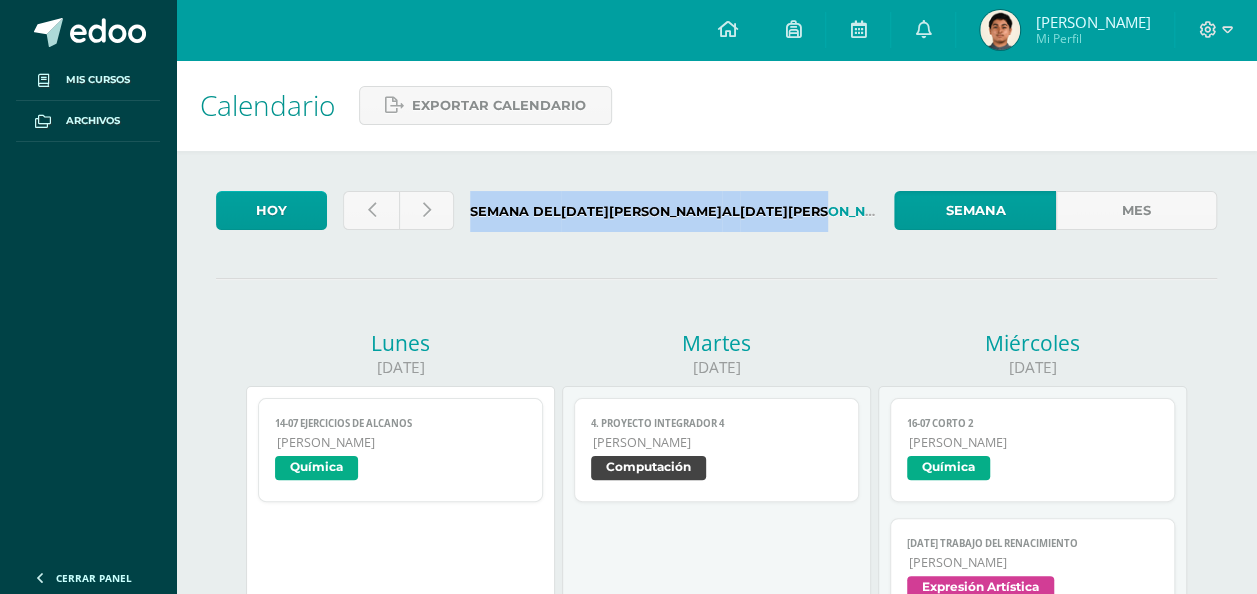 drag, startPoint x: 596, startPoint y: 248, endPoint x: 816, endPoint y: 226, distance: 221.09726 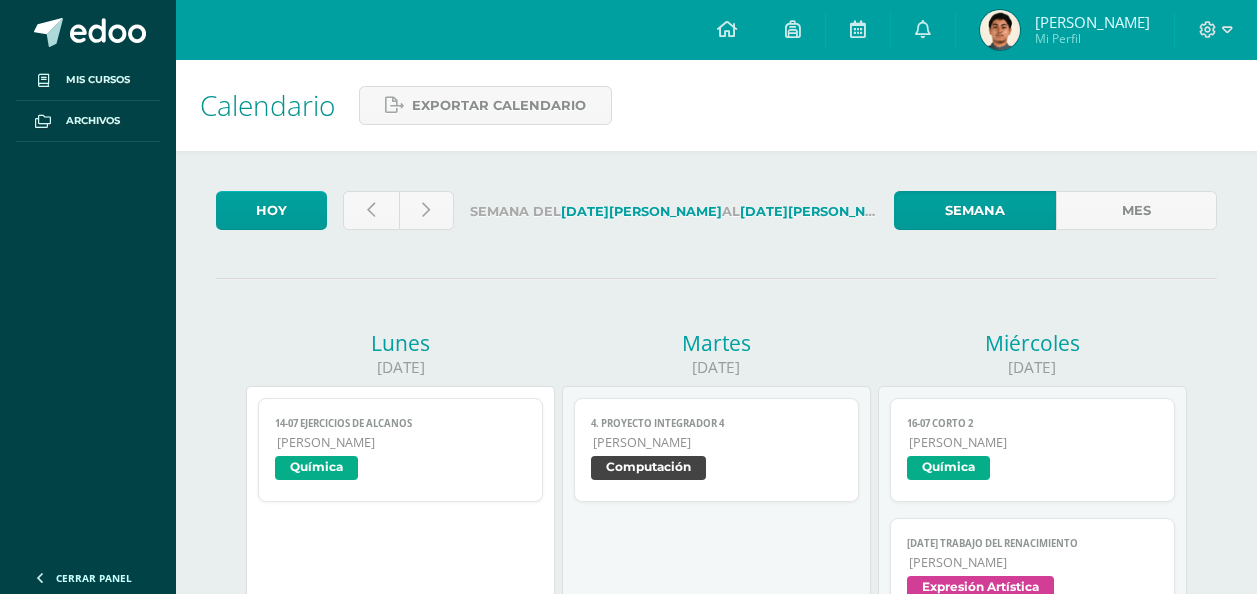 scroll, scrollTop: 0, scrollLeft: 0, axis: both 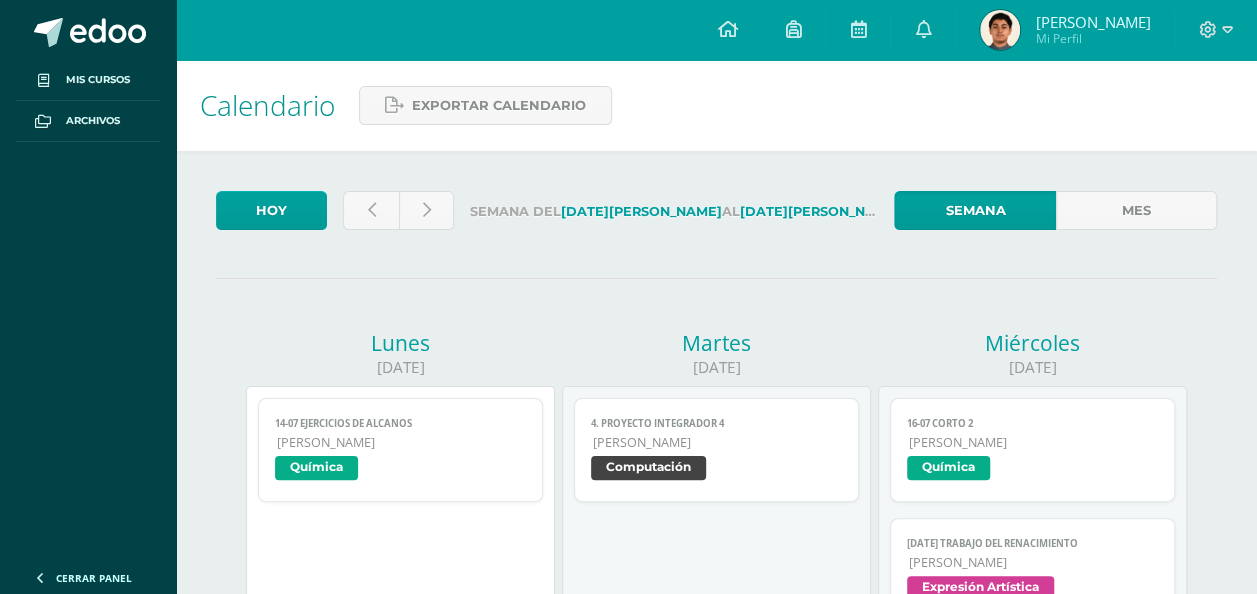 drag, startPoint x: 473, startPoint y: 176, endPoint x: 528, endPoint y: 201, distance: 60.41523 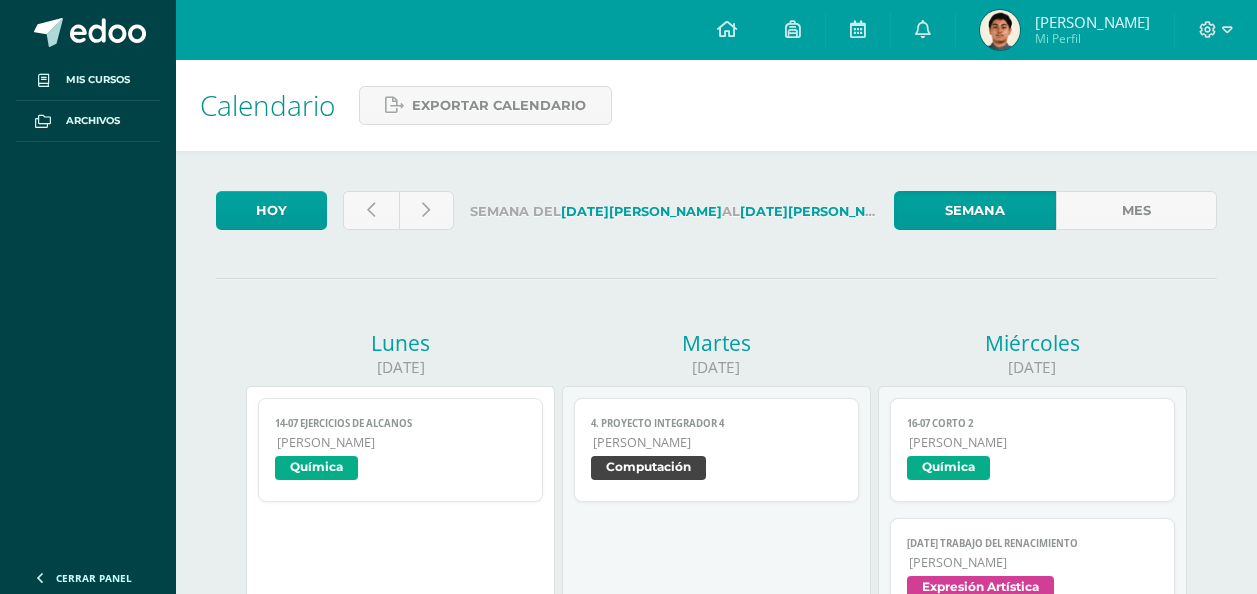 scroll, scrollTop: 0, scrollLeft: 0, axis: both 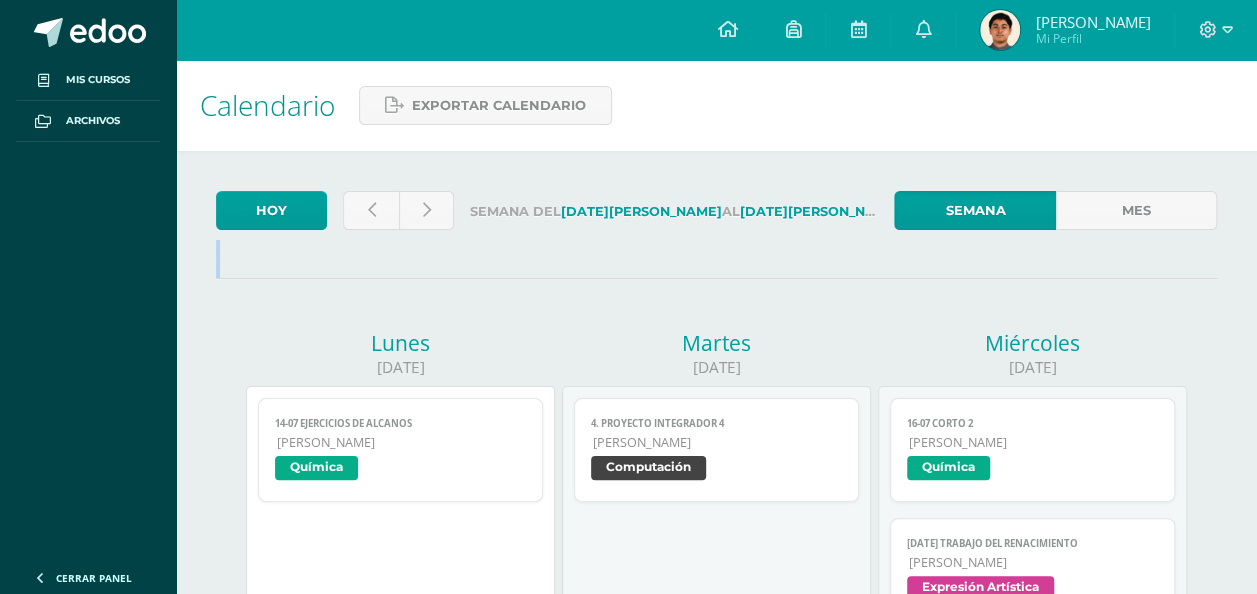 drag, startPoint x: 222, startPoint y: 294, endPoint x: 210, endPoint y: 270, distance: 26.832815 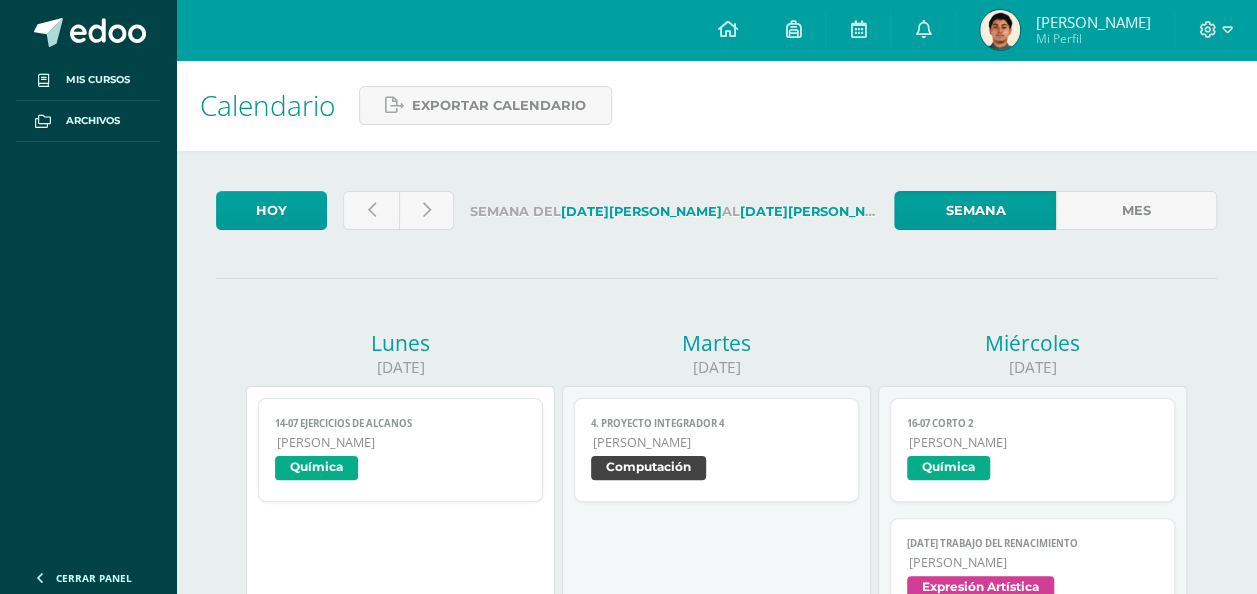 click on "Lunes
14/07/2025
14-07 Ejercicios de alcanos
Química
Cargando contenido 14-07 Ejercicios de alcanos Quinto Bachillerato Química
Martes
15/07/2025
4. Proyecto Integrador 4
Computación
Cargando contenido 4. Proyecto Integrador 4 Quinto Bachillerato Computación
Miércoles
16/07/2025
16-07 CORTO 2
Química
Cargando contenido 16-07 CORTO 2 Quinto Bachillerato Química 2025-07-09  Trabajo del renacimiento
Expresión Artística
Cargando contenido 2025-07-09  Trabajo del renacimiento Quinto Bachillerato Expresión Artística
17/07/2025
Química" at bounding box center [716, 1167] 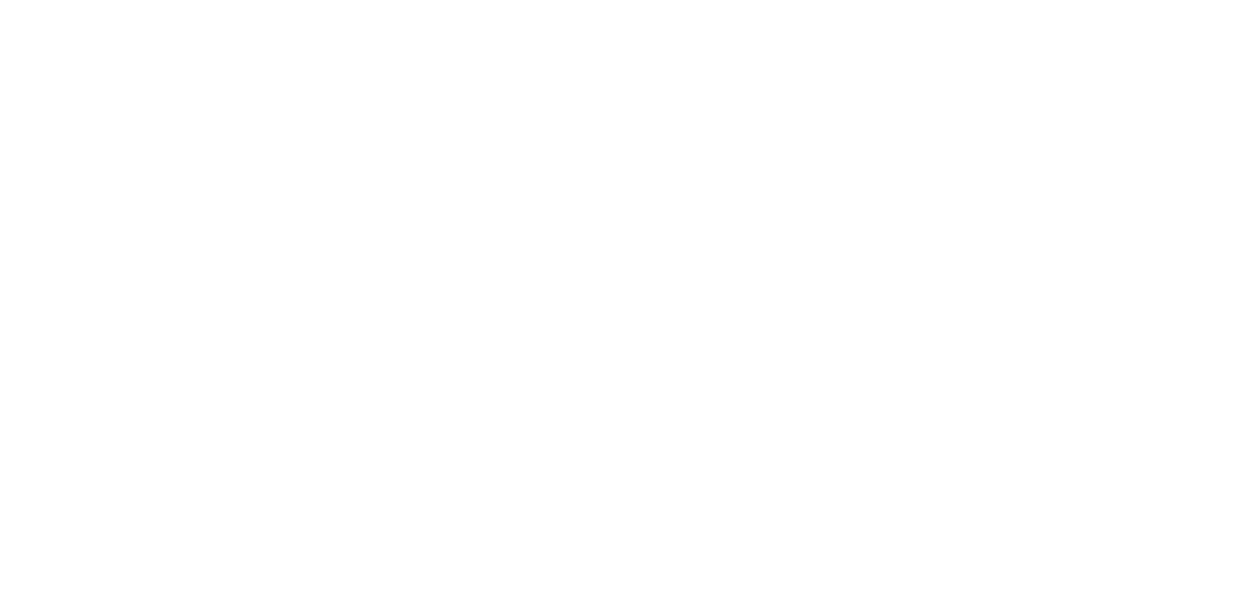 scroll, scrollTop: 0, scrollLeft: 0, axis: both 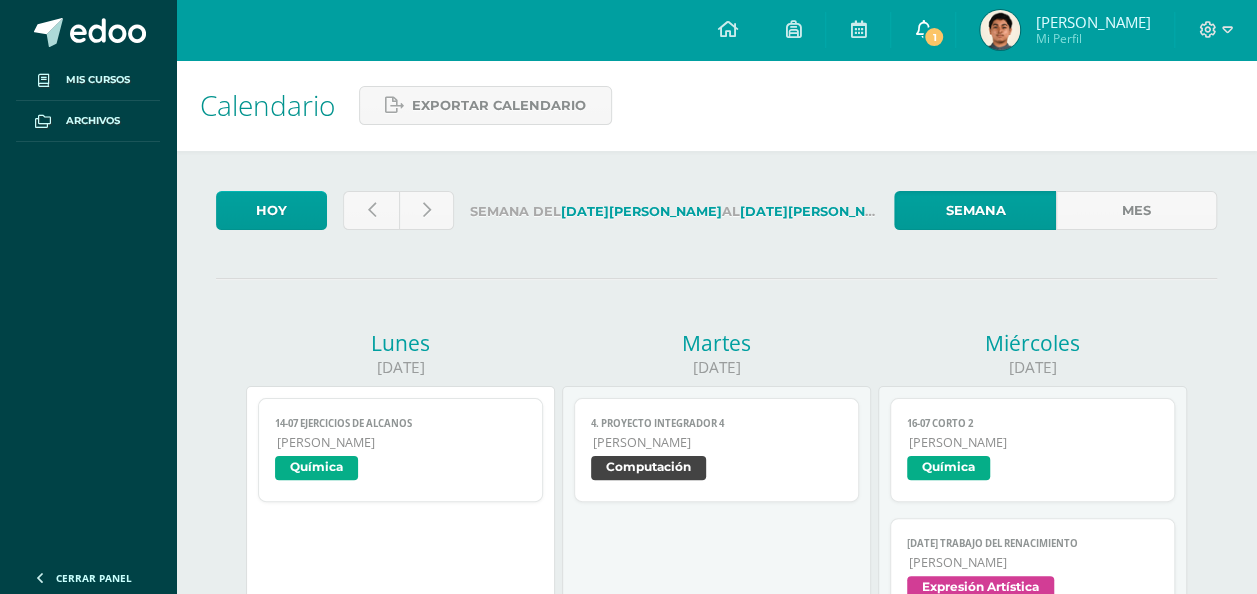 click on "1" at bounding box center [923, 30] 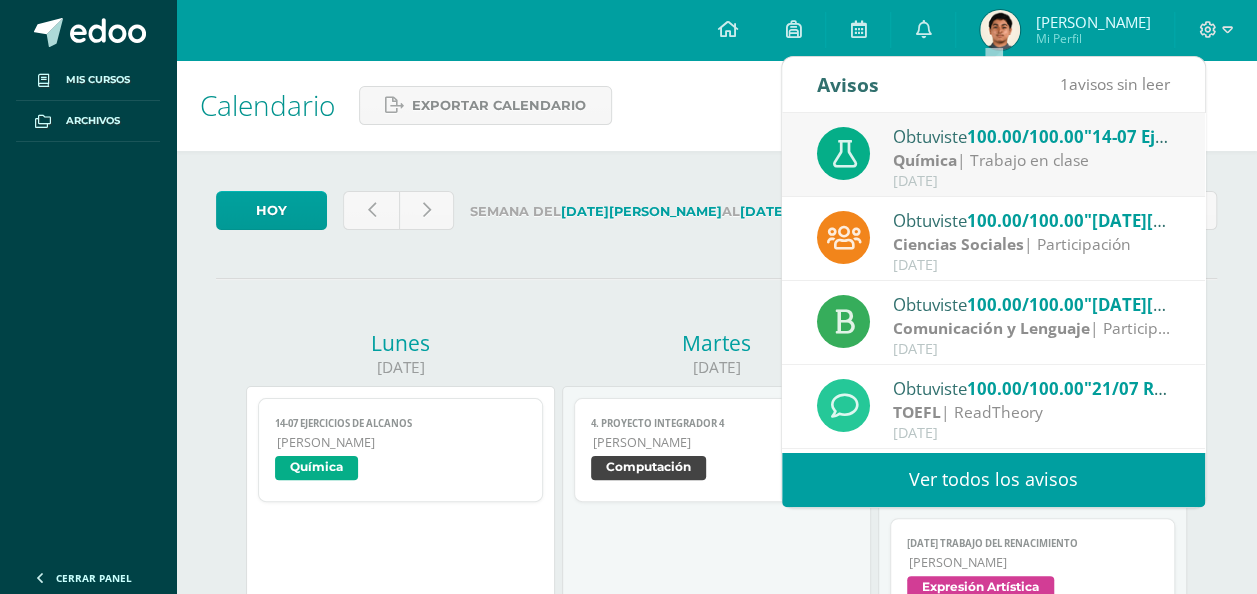 click on "Química" at bounding box center (925, 160) 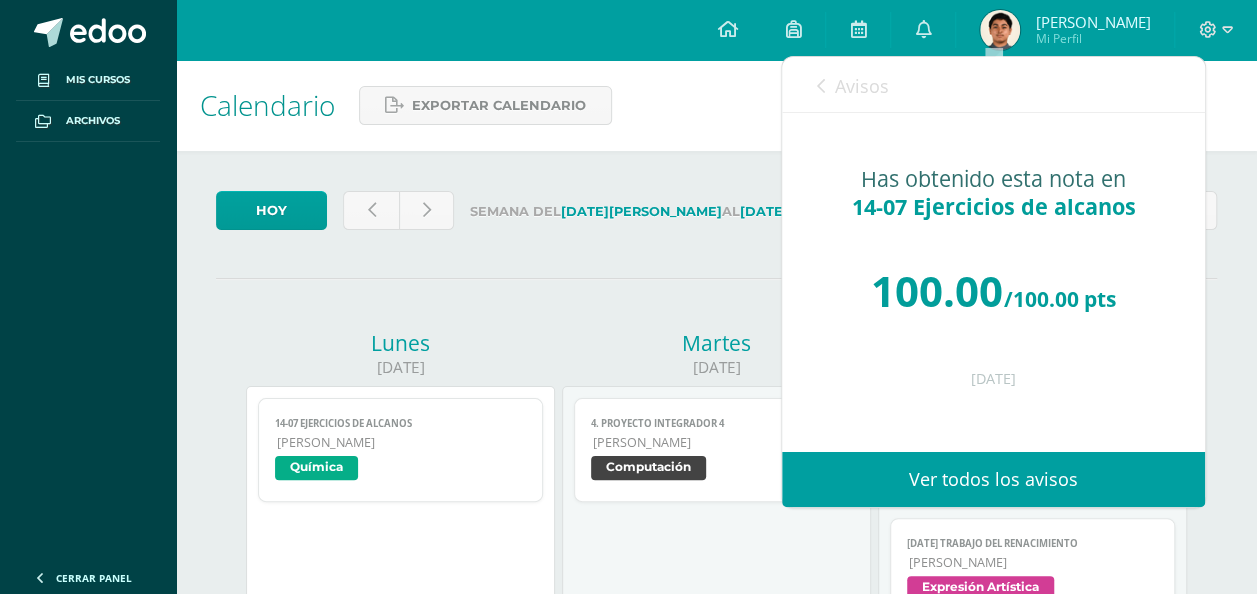 click on "Avisos" at bounding box center [862, 86] 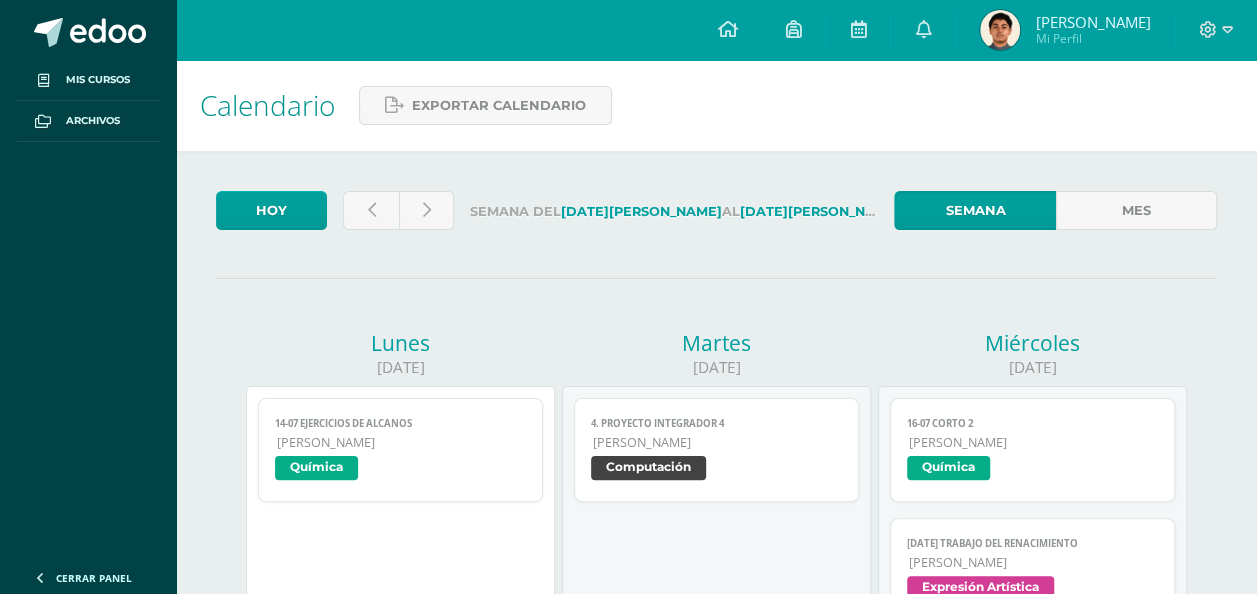 click on "Semana del  14 de Julio  al  19 de Julio" at bounding box center [674, 215] 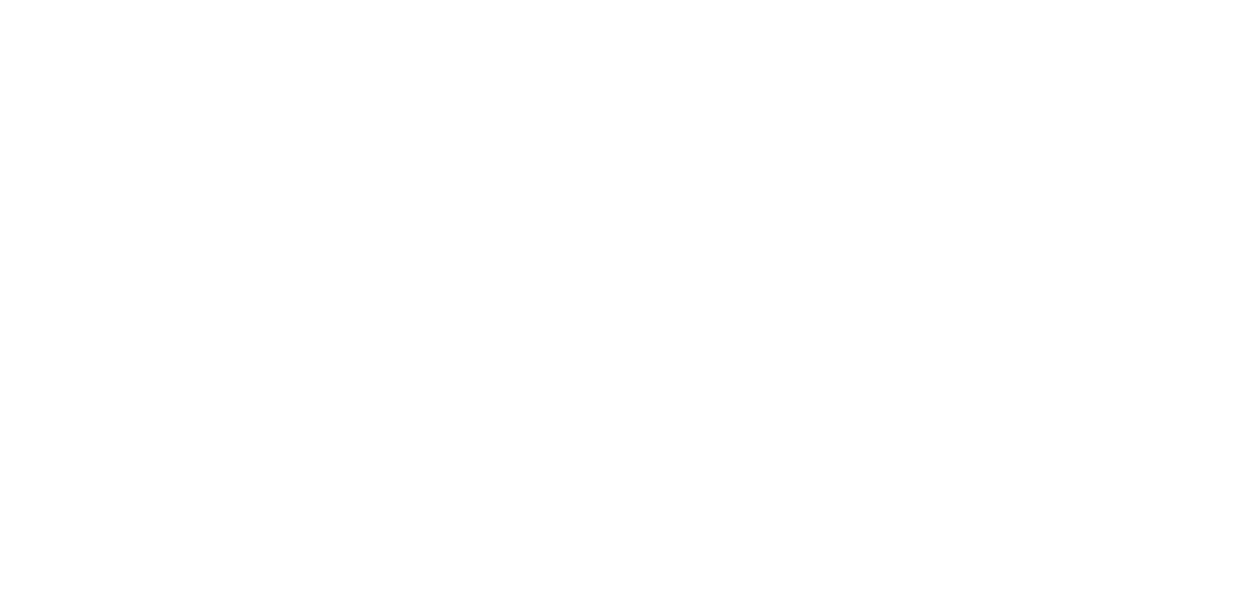 click at bounding box center [0, 0] 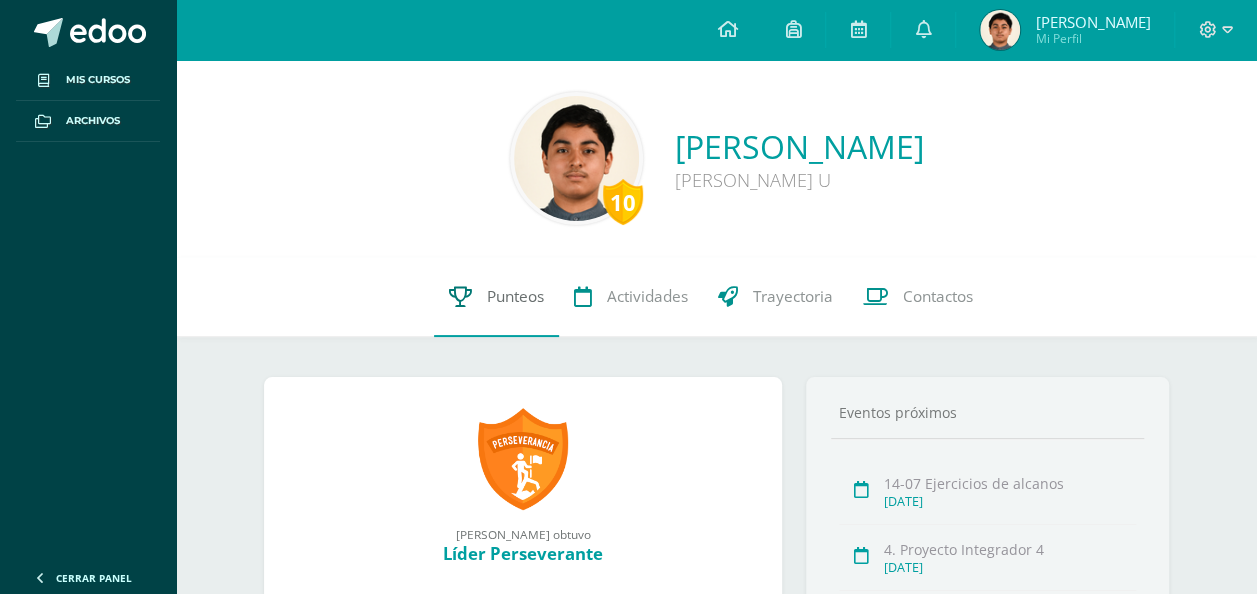 click on "Punteos" at bounding box center (496, 297) 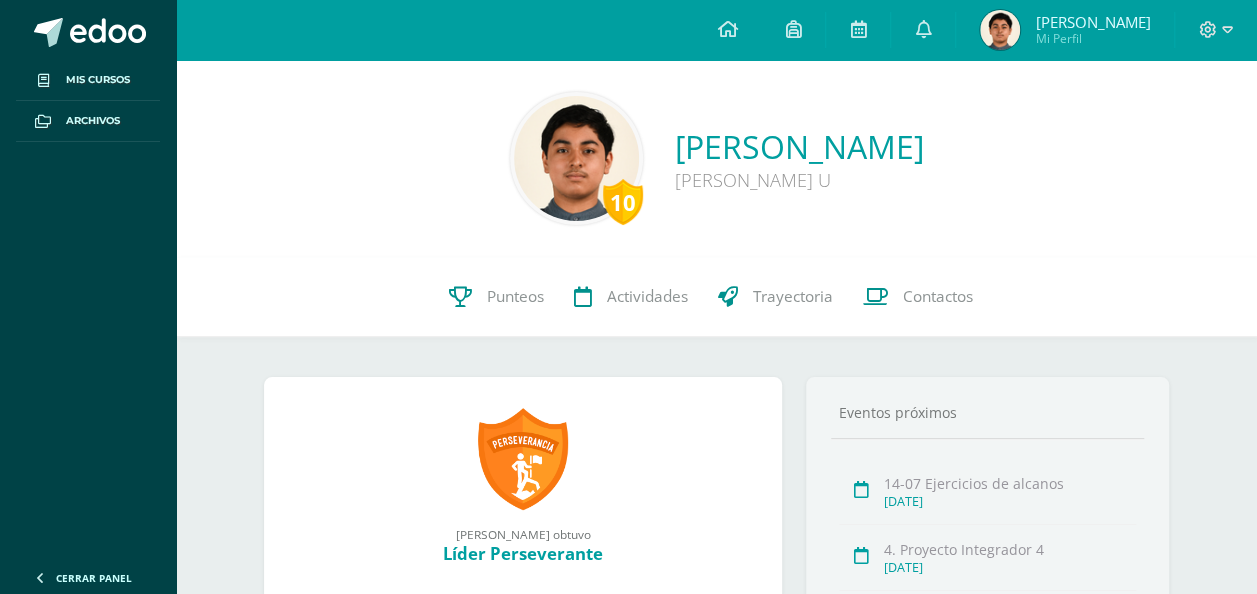 click on "10
Daniel Toc
2016070
Punteos Actividades Trayectoria Contactos" at bounding box center (716, 297) 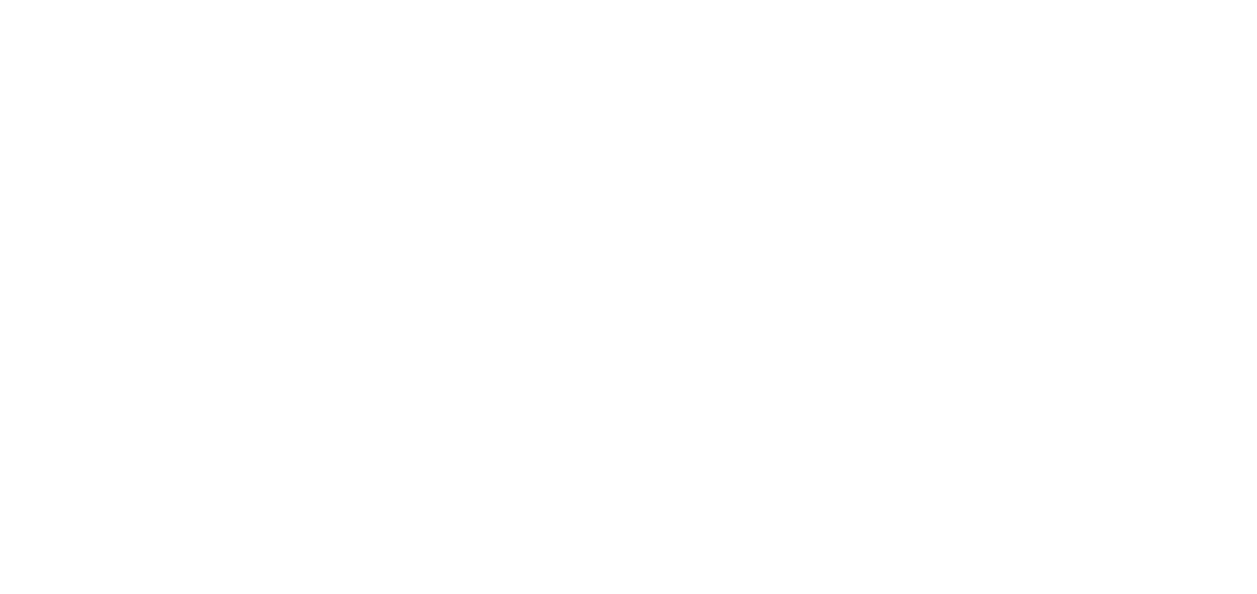 drag, startPoint x: 561, startPoint y: 124, endPoint x: 464, endPoint y: 120, distance: 97.082436 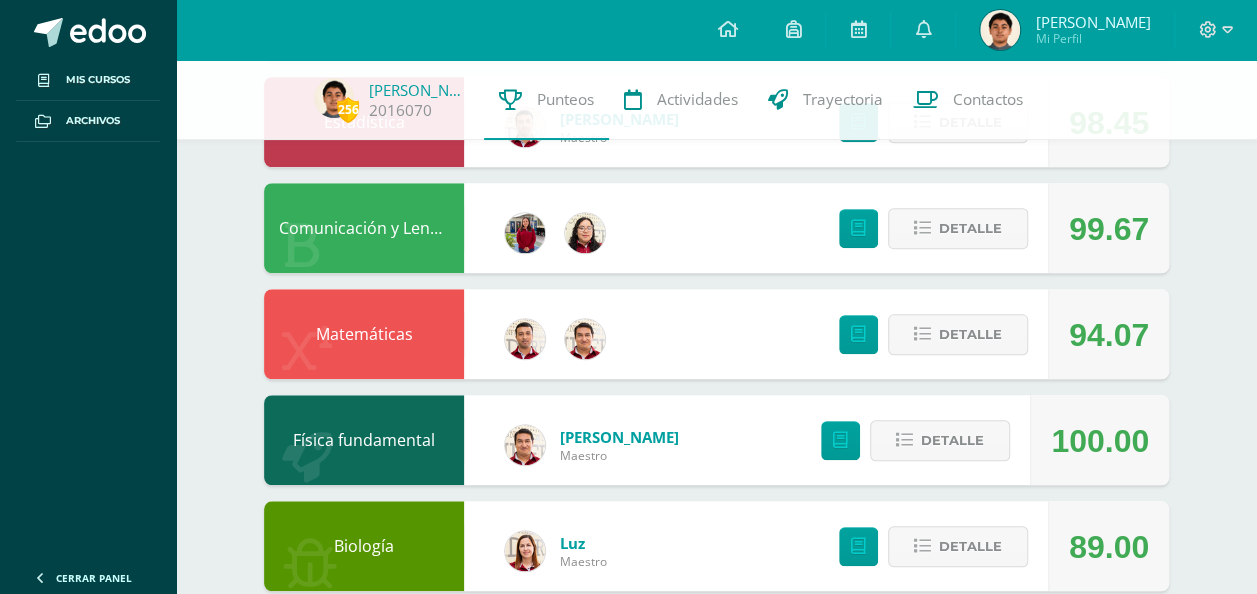 scroll, scrollTop: 0, scrollLeft: 0, axis: both 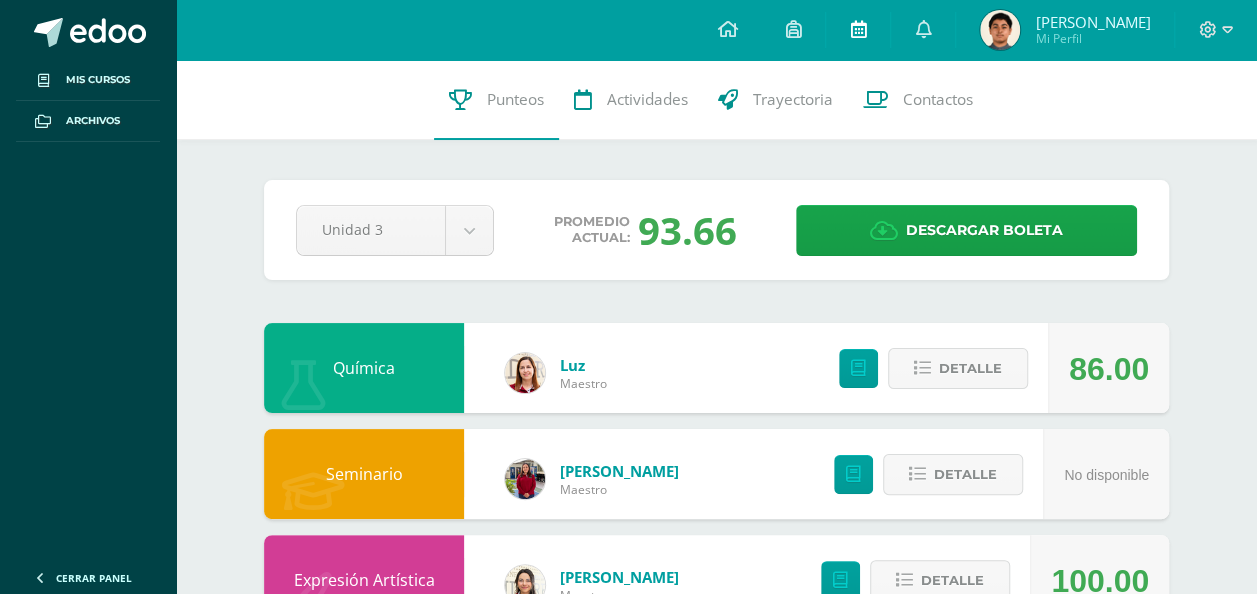 click at bounding box center (858, 30) 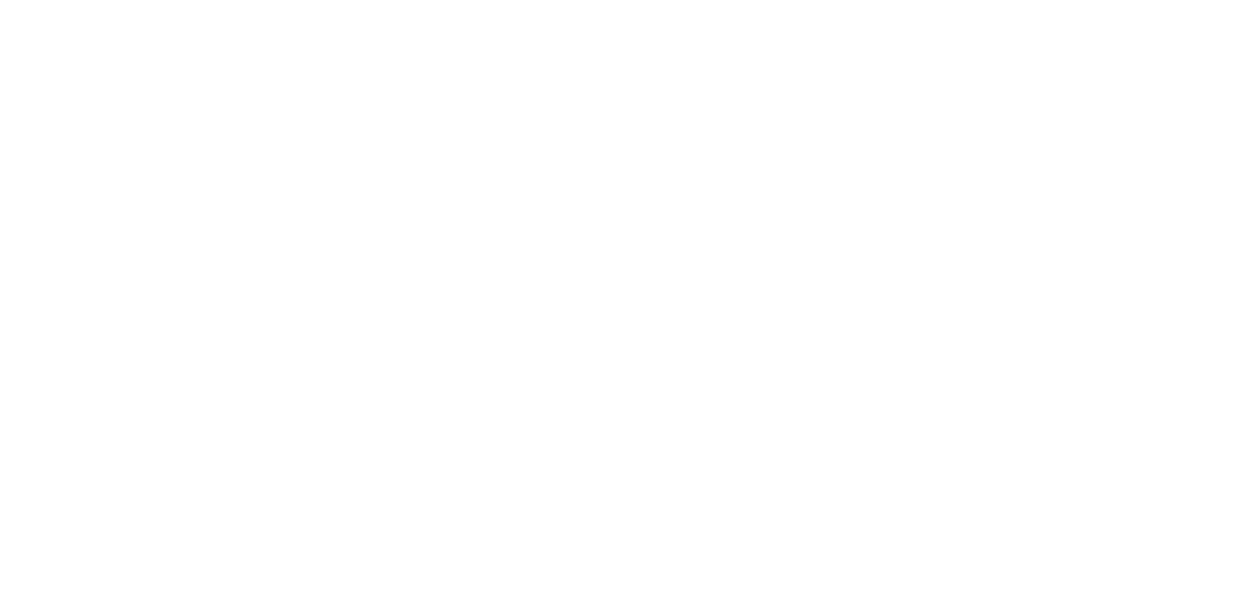 scroll, scrollTop: 0, scrollLeft: 0, axis: both 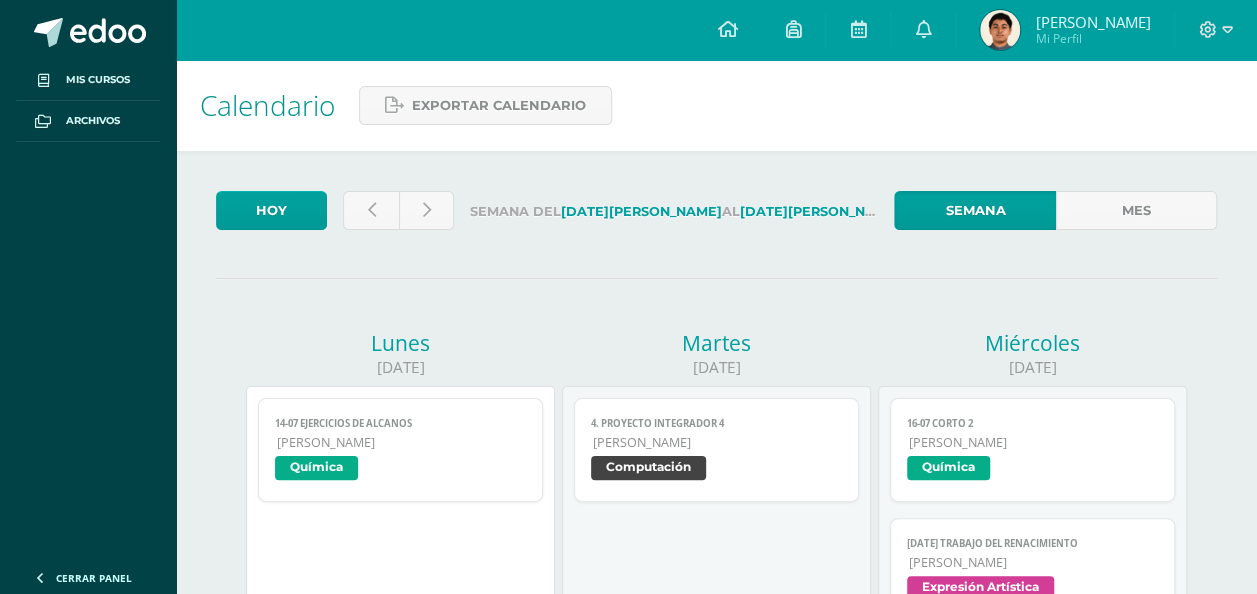 click on "Calendario" at bounding box center [267, 105] 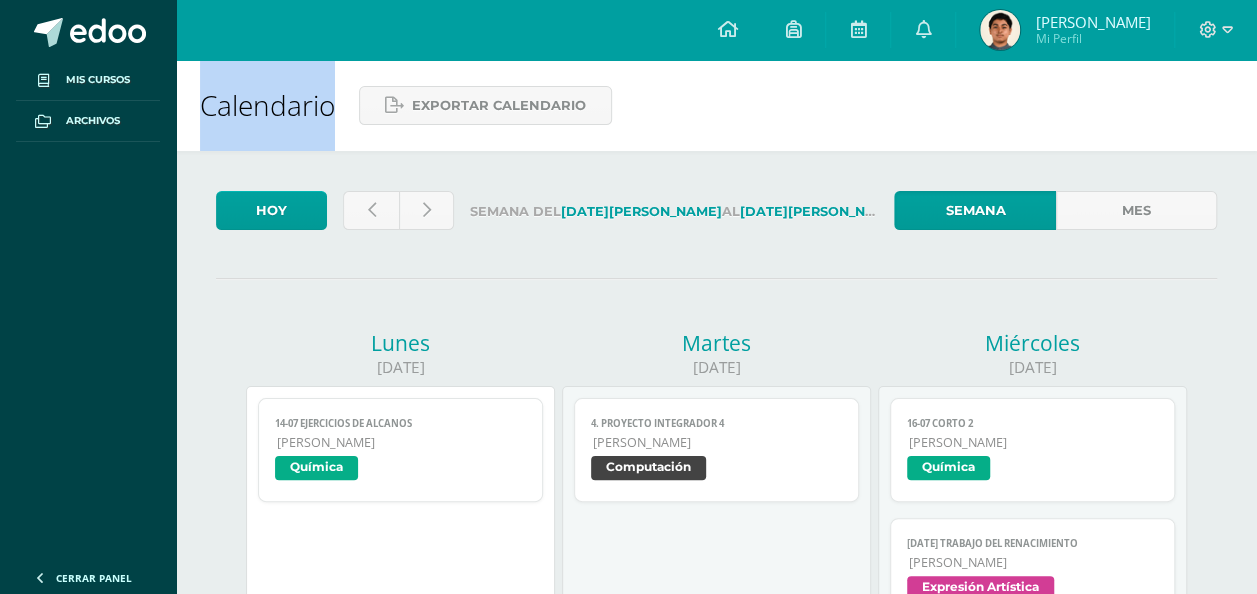 click on "Calendario" at bounding box center [267, 105] 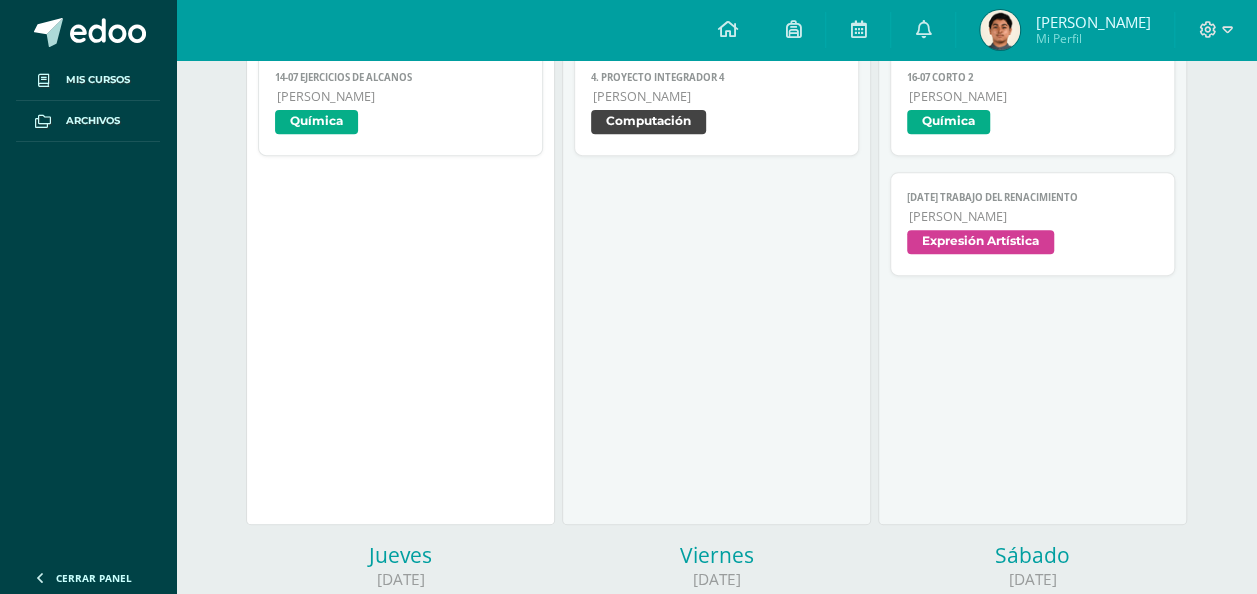 scroll, scrollTop: 0, scrollLeft: 0, axis: both 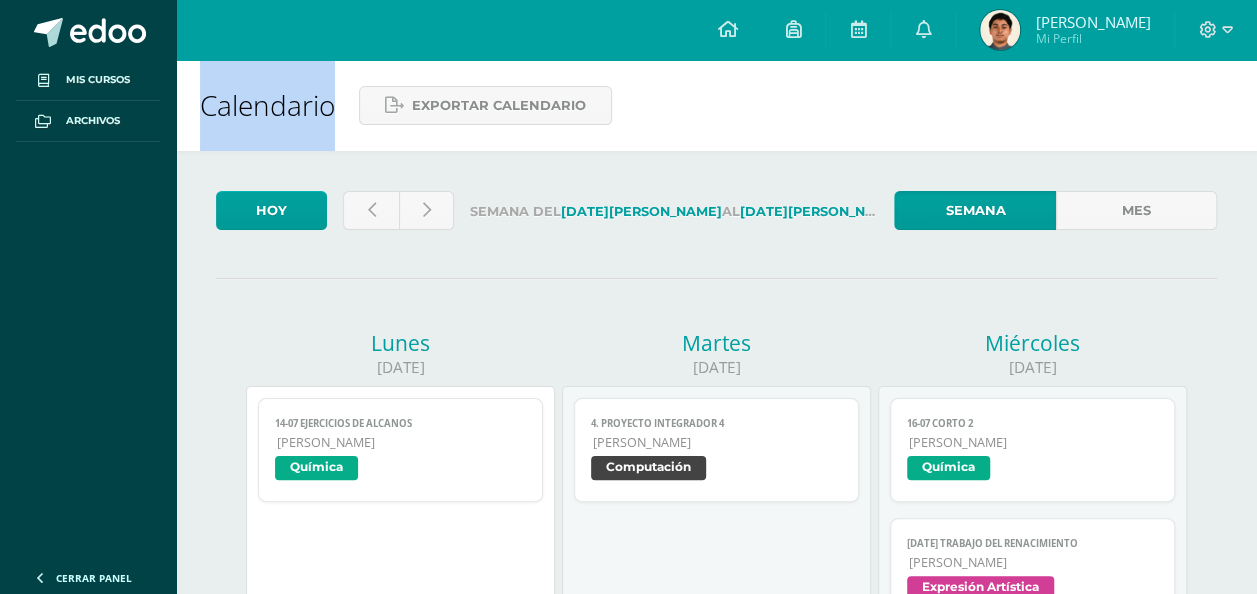 drag, startPoint x: 303, startPoint y: 366, endPoint x: 468, endPoint y: 341, distance: 166.8832 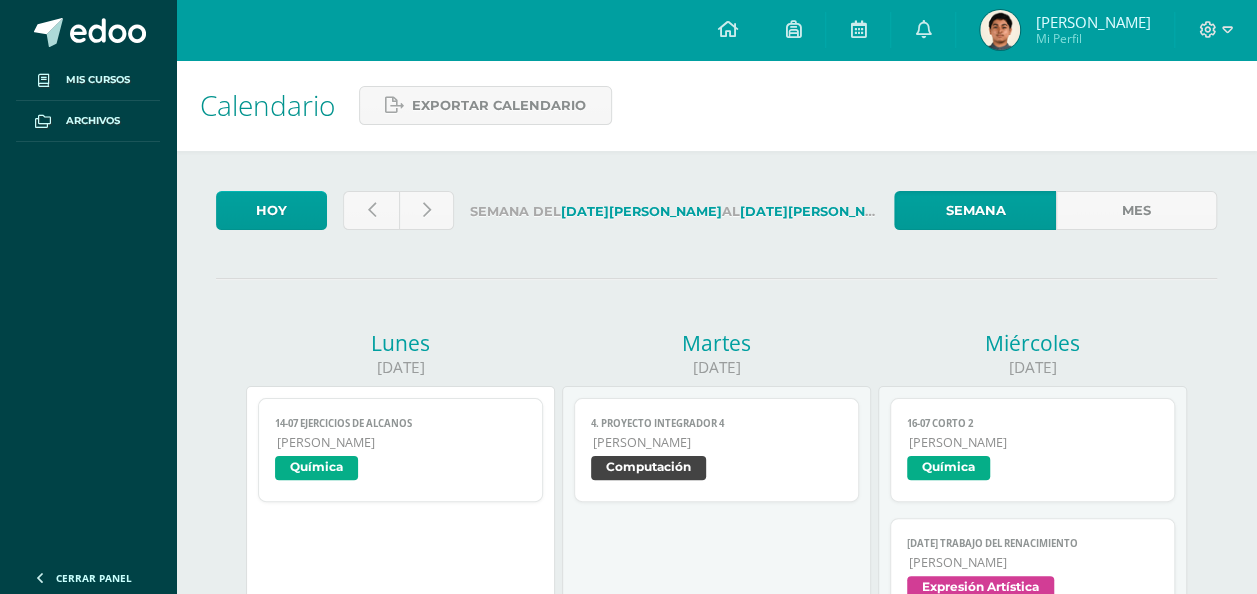 click on "[DATE]
Semana del  [DATE]  al  [DATE]
Semana
Mes
[DATE]
14-07 Ejercicios de alcanos
Química
Cargando contenido 14-07 Ejercicios de alcanos [PERSON_NAME] Química
[DATE]
4. Proyecto Integrador 4
Computación
Cargando contenido 4. Proyecto Integrador 4 Quinto Bachillerato Computación
[DATE]
16-07 CORTO 2
Química
Cargando contenido 16-07 CORTO 2 Quinto Bachillerato Química [DATE]  Trabajo del renacimiento Cargando contenido Quinto Bachillerato TOEFL" at bounding box center [716, 1114] 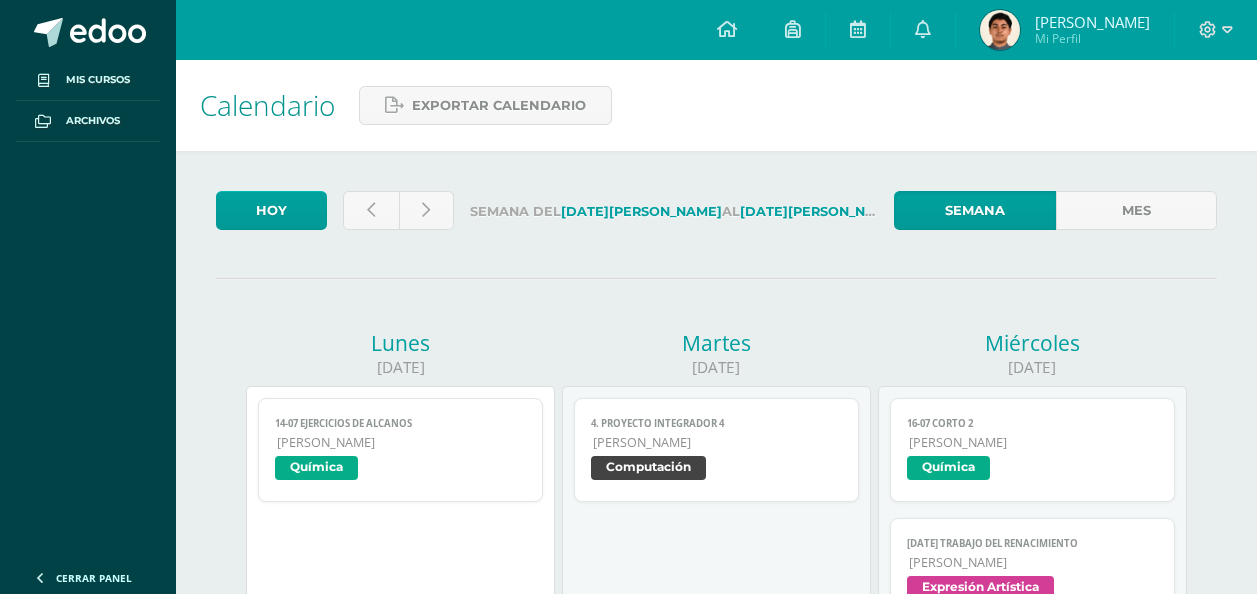 scroll, scrollTop: 519, scrollLeft: 0, axis: vertical 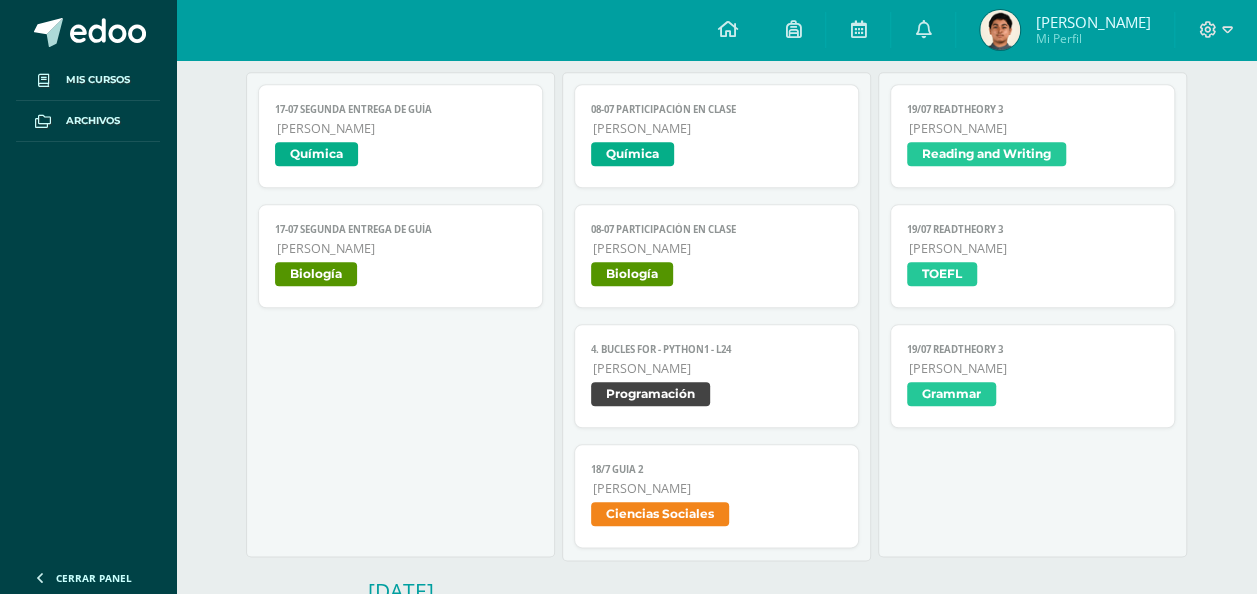 click on "Configuración
Cerrar sesión
[PERSON_NAME]
Mi Perfil Avisos
0
avisos sin leer
Avisos
Obtuviste
100.00/100.00  "14-07 Ejercicios de alcanos"
en
Química Química
| Trabajo en clase
[DATE]
Obtuviste
100.00/100.00  "[DATE][PERSON_NAME]  al [DATE]"
en
Ciencias Sociales Ciencias Sociales
| Participación
[DATE]
Obtuviste
100.00/100.00  "[DATE][PERSON_NAME]  al [DATE]"
en
Comunicación y Lenguaje Comunicación y [GEOGRAPHIC_DATA]
| Participación" at bounding box center [716, 30] 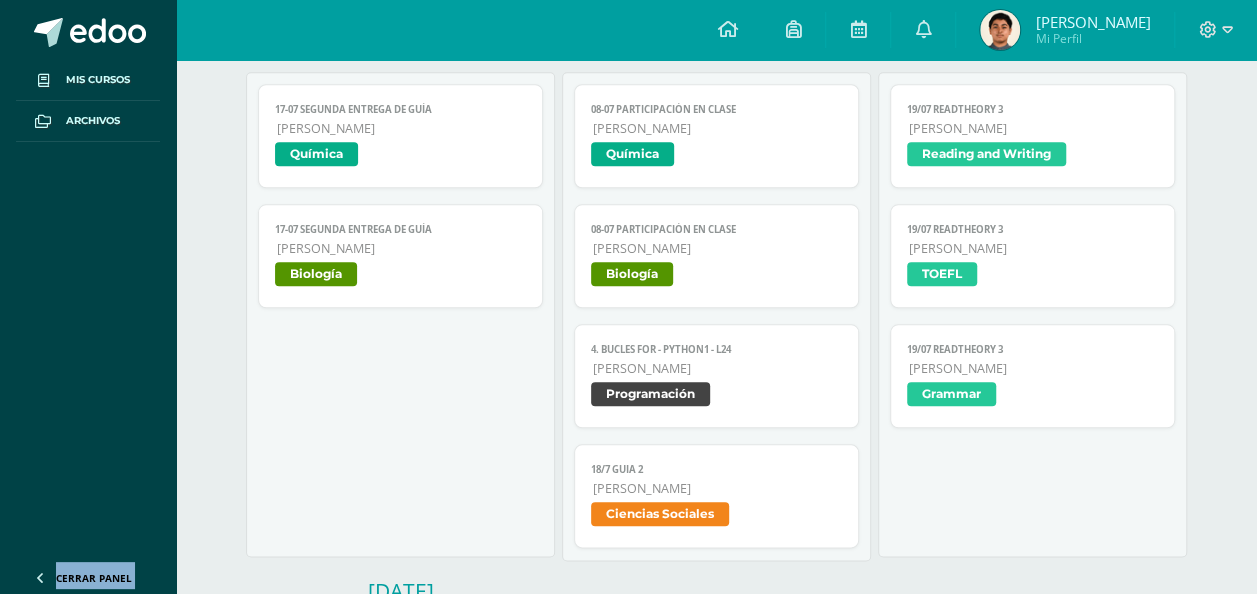 drag, startPoint x: 150, startPoint y: 206, endPoint x: 227, endPoint y: 47, distance: 176.66353 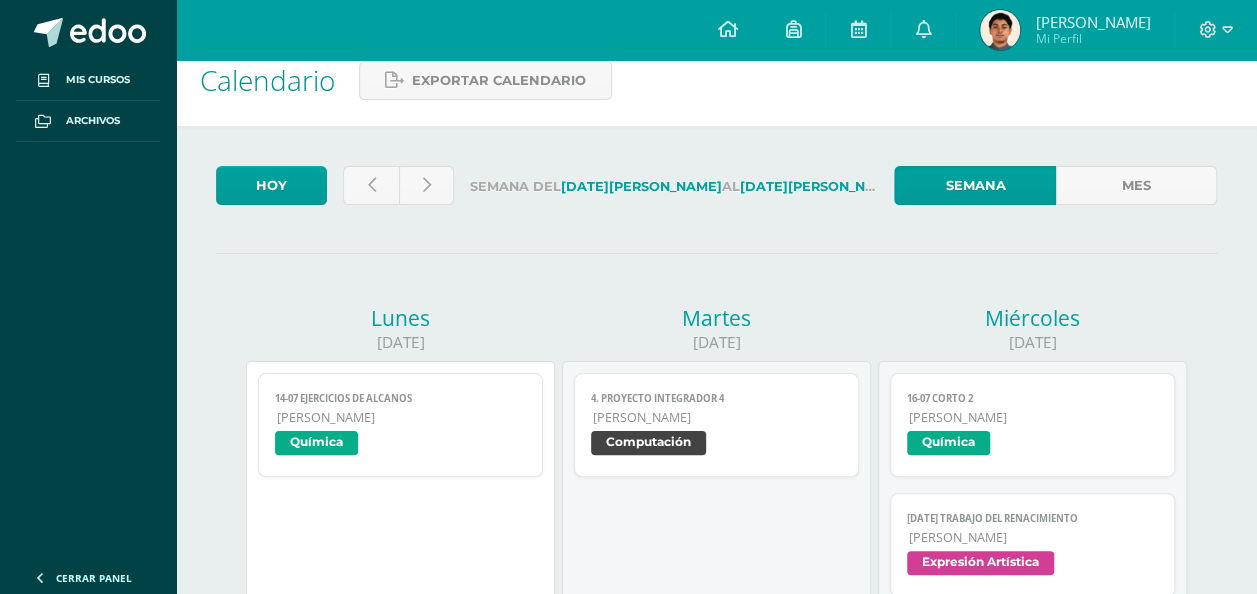 scroll, scrollTop: 0, scrollLeft: 0, axis: both 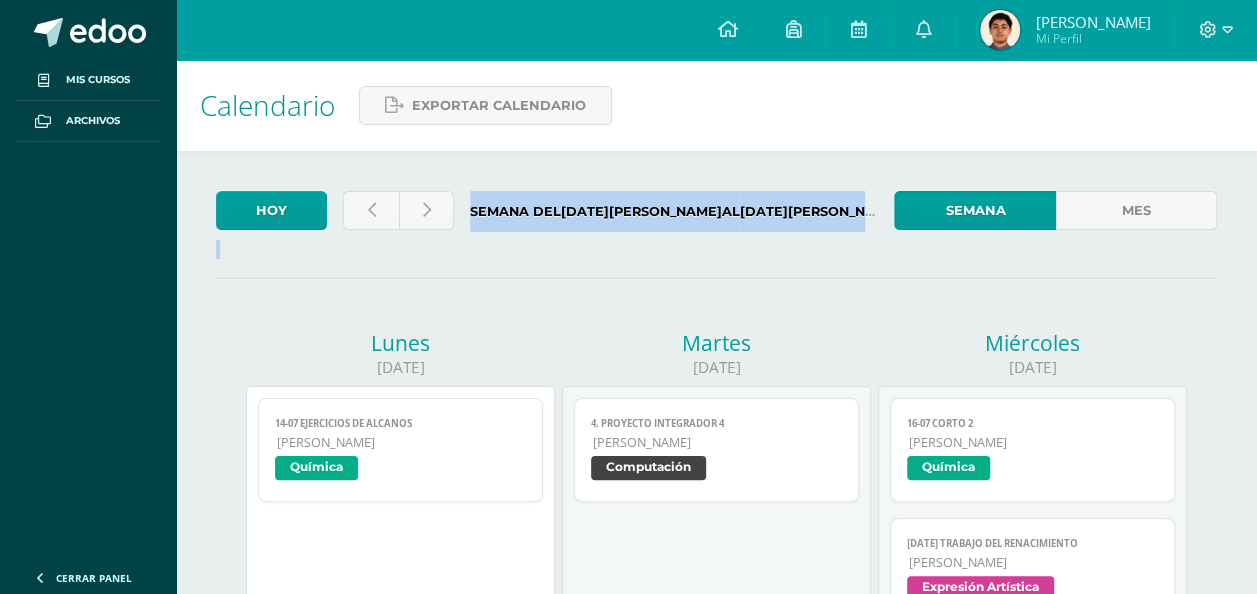 drag, startPoint x: 602, startPoint y: 274, endPoint x: 553, endPoint y: 260, distance: 50.96077 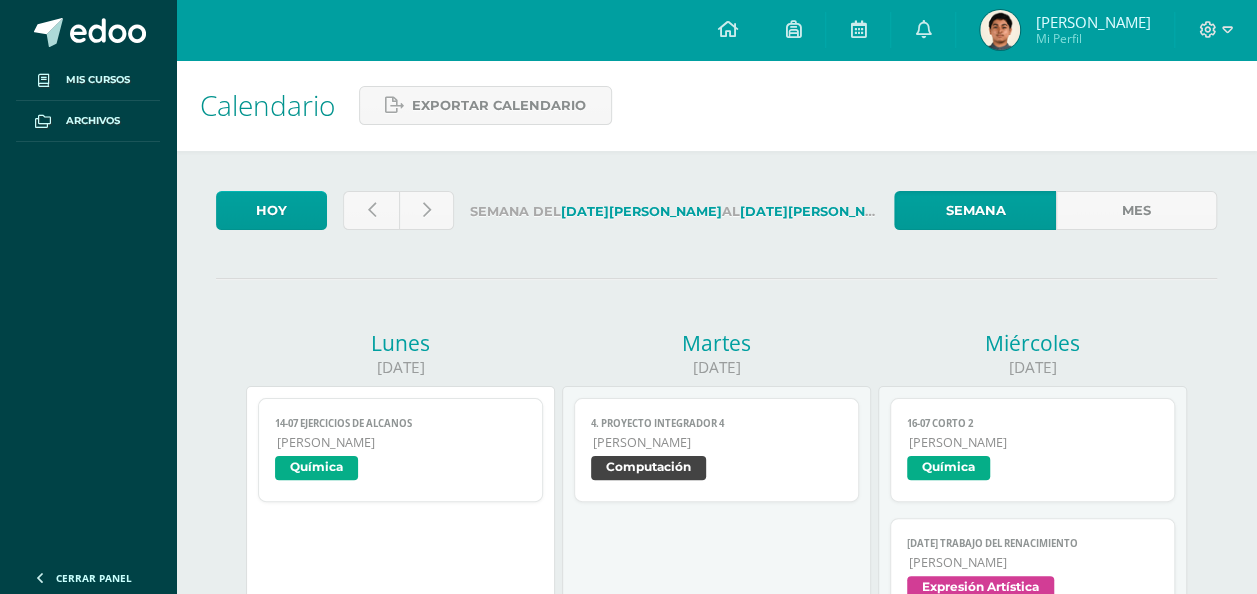 click on "[DATE]
Semana del  [DATE]  al  [DATE]
Semana
Mes
[DATE]
14-07 Ejercicios de alcanos
Química
Cargando contenido 14-07 Ejercicios de alcanos [PERSON_NAME] Química
[DATE]
4. Proyecto Integrador 4
Computación
Cargando contenido 4. Proyecto Integrador 4 Quinto Bachillerato Computación
[DATE]
16-07 CORTO 2
Química
Cargando contenido 16-07 CORTO 2 Quinto Bachillerato Química [DATE]  Trabajo del renacimiento Cargando contenido Quinto Bachillerato TOEFL" at bounding box center (716, 1114) 